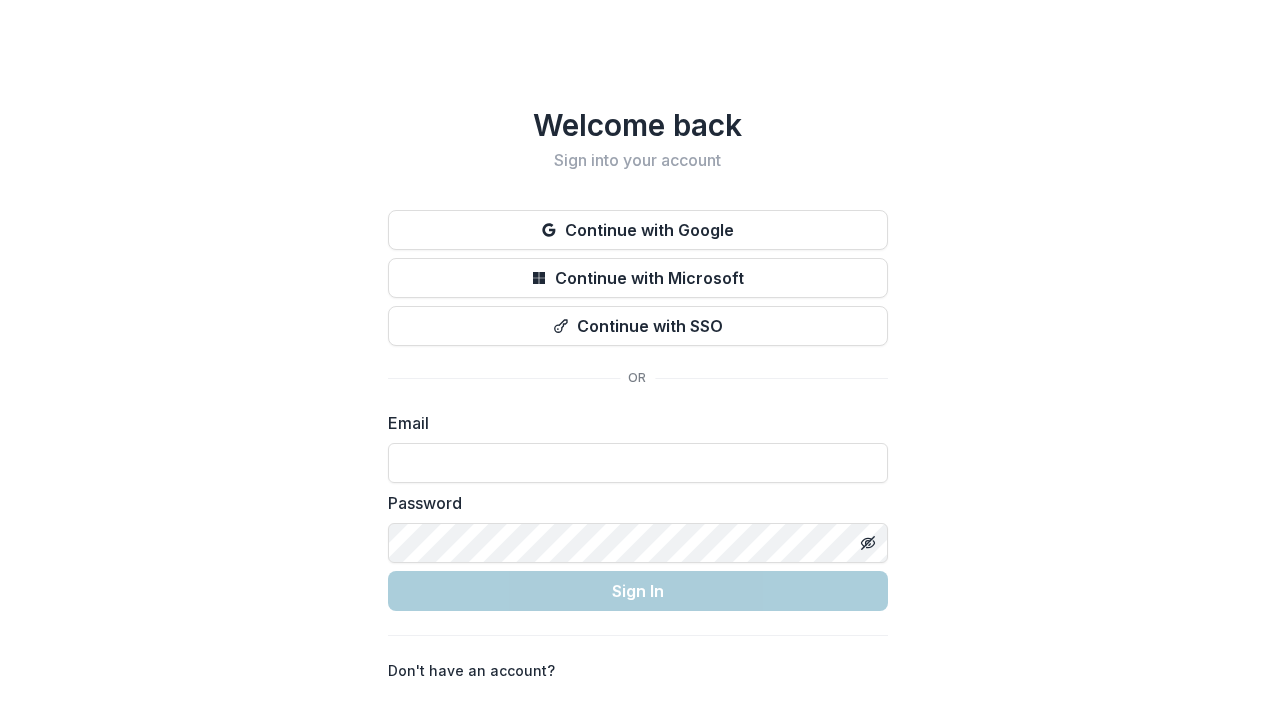 scroll, scrollTop: 0, scrollLeft: 0, axis: both 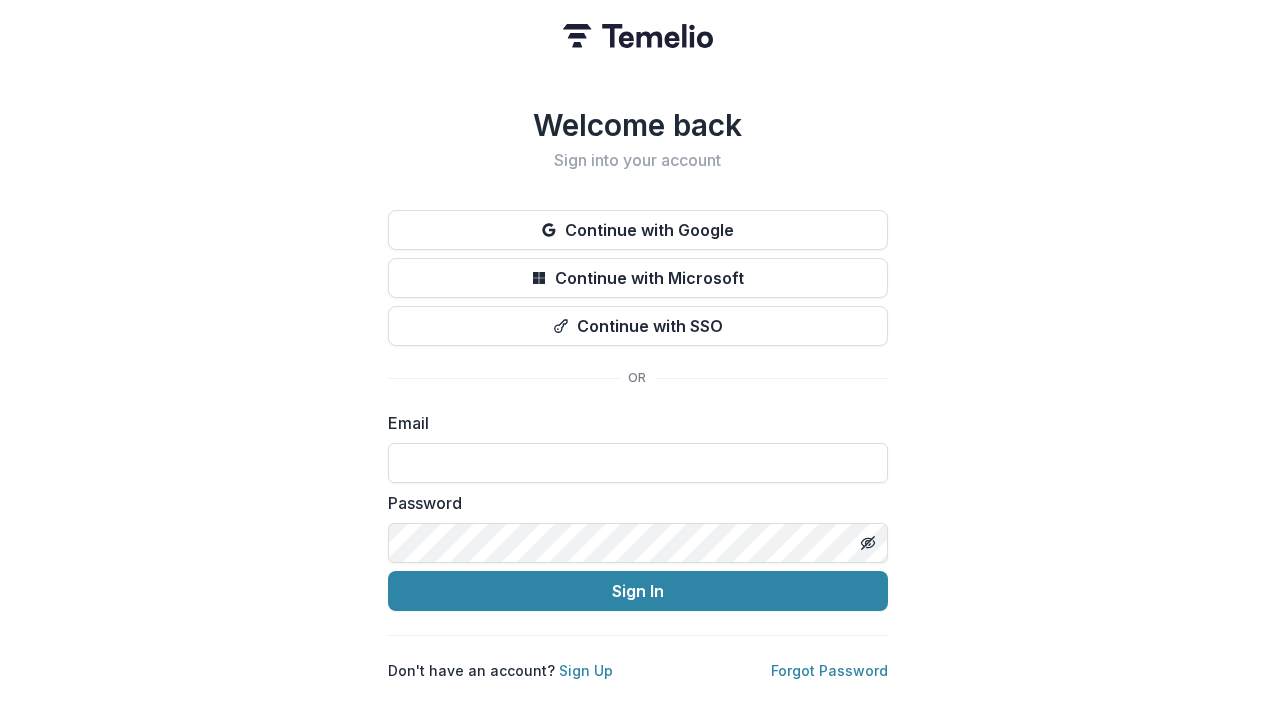 type on "**********" 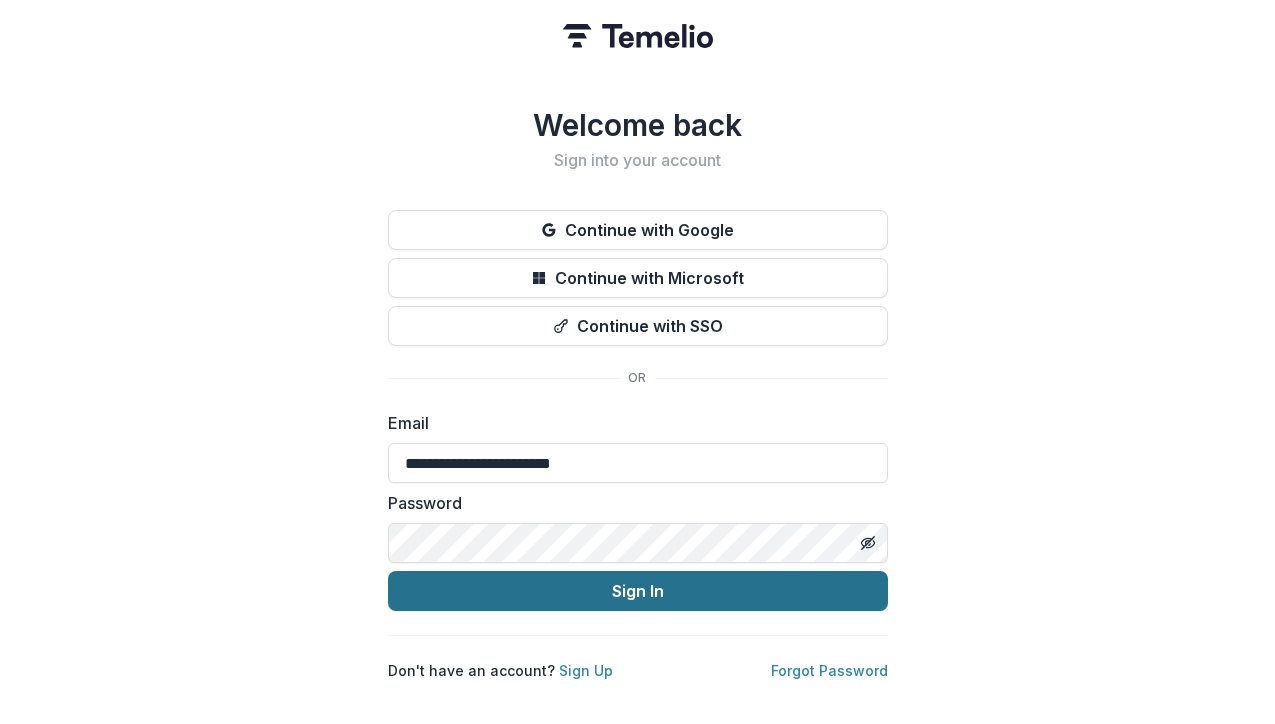 click on "Sign In" at bounding box center (638, 591) 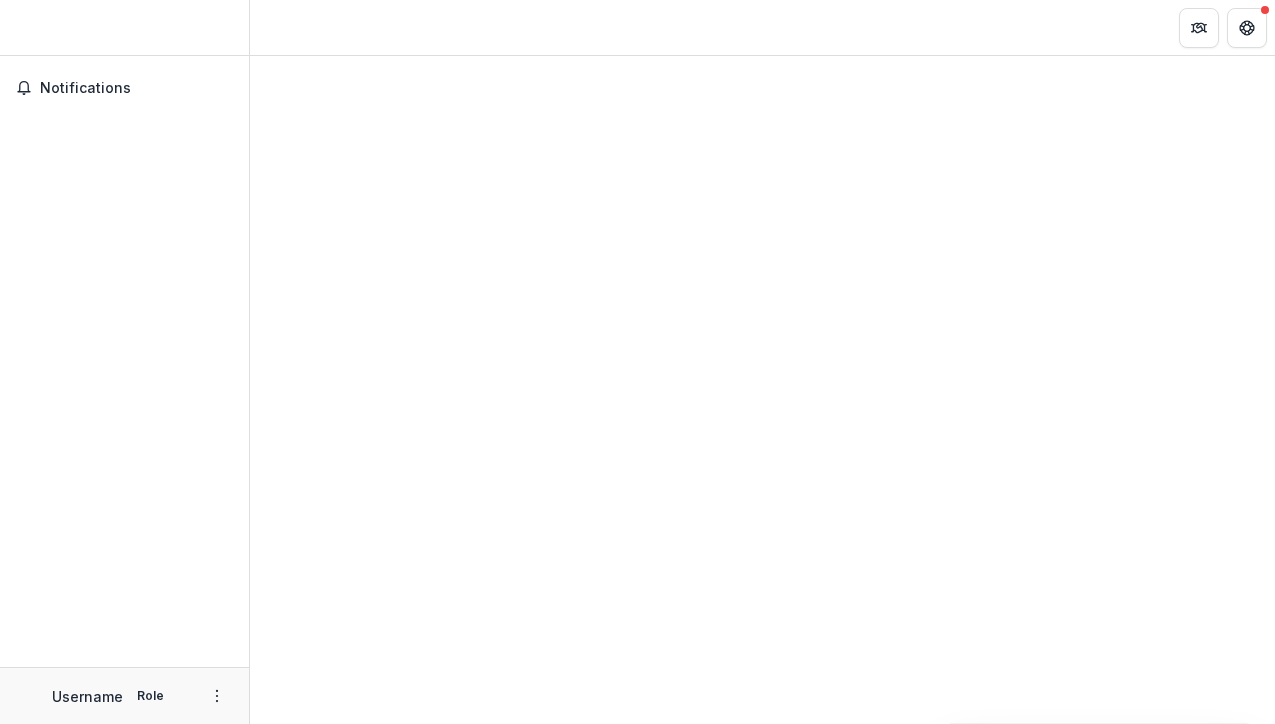 scroll, scrollTop: 0, scrollLeft: 0, axis: both 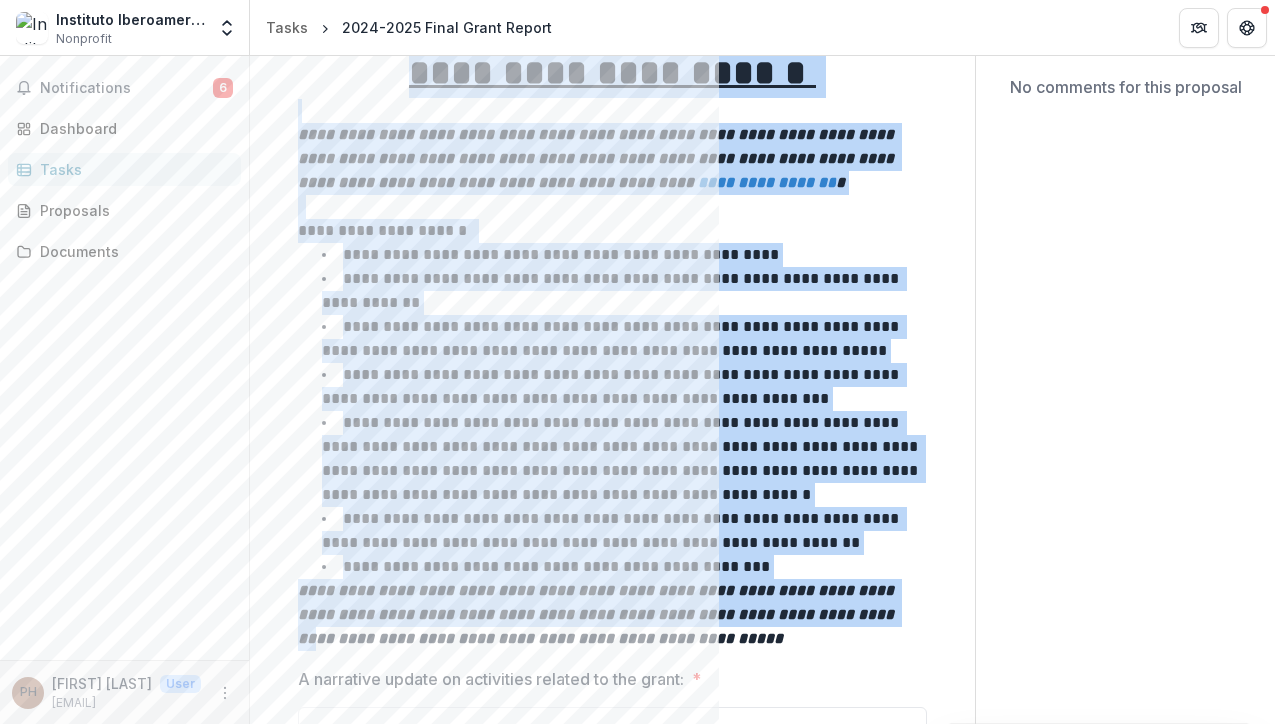 drag, startPoint x: 333, startPoint y: 150, endPoint x: 914, endPoint y: 620, distance: 747.3025 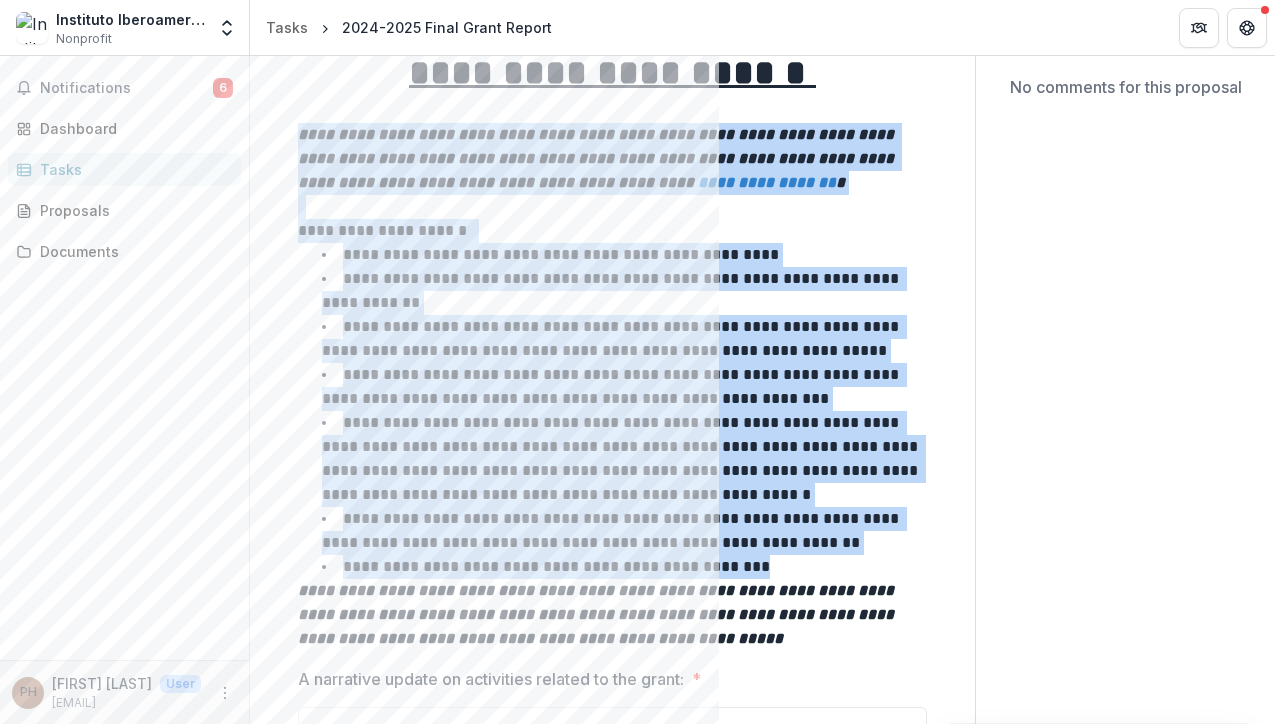 drag, startPoint x: 297, startPoint y: 132, endPoint x: 821, endPoint y: 559, distance: 675.9475 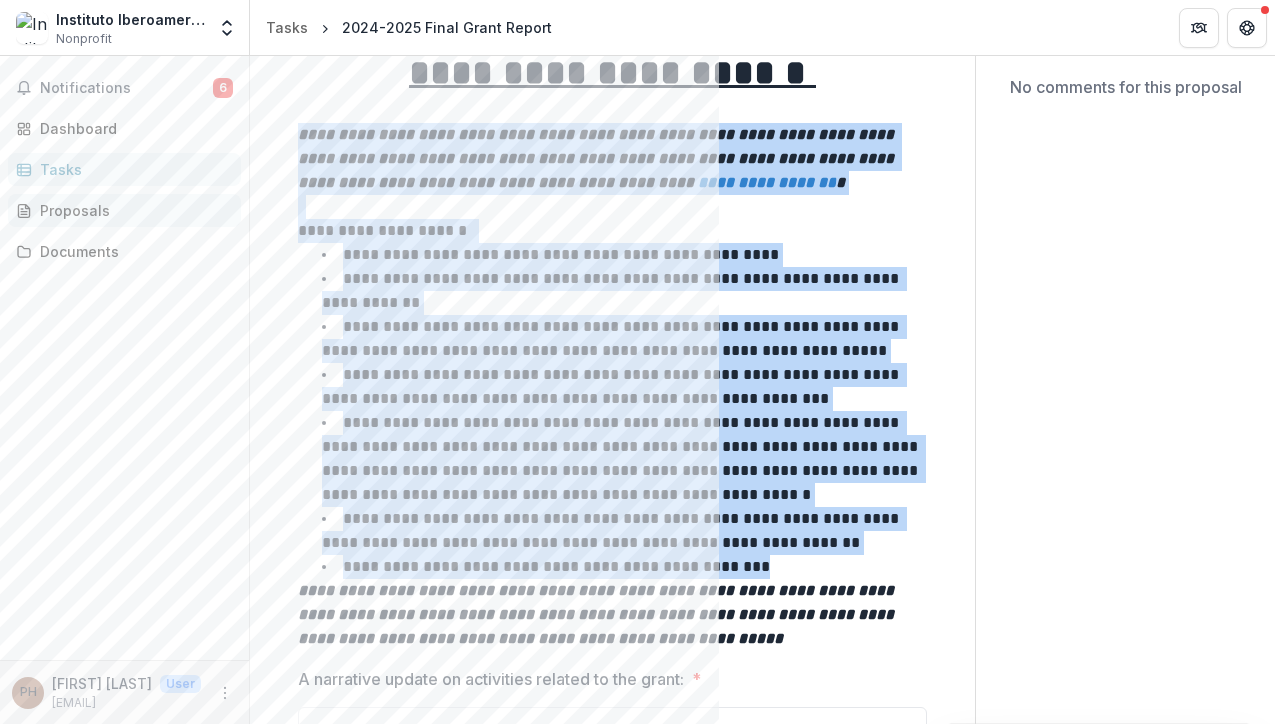 click on "Proposals" at bounding box center [132, 210] 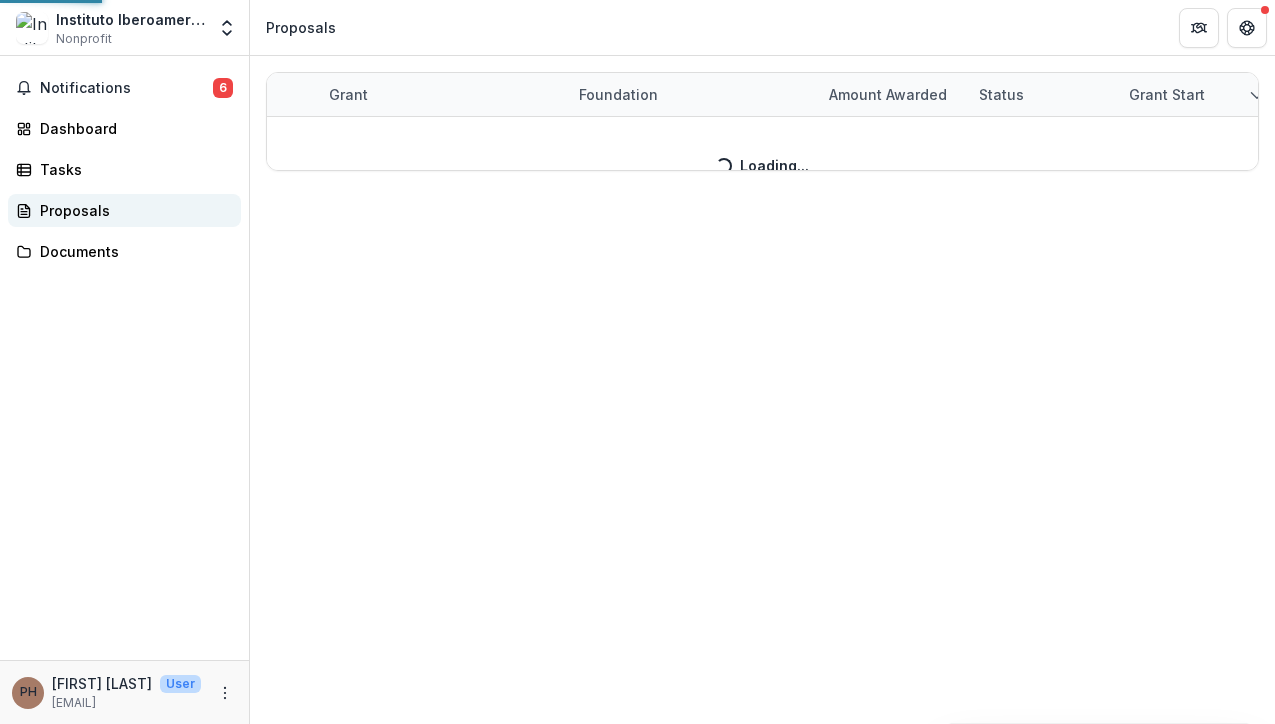 scroll, scrollTop: 0, scrollLeft: 0, axis: both 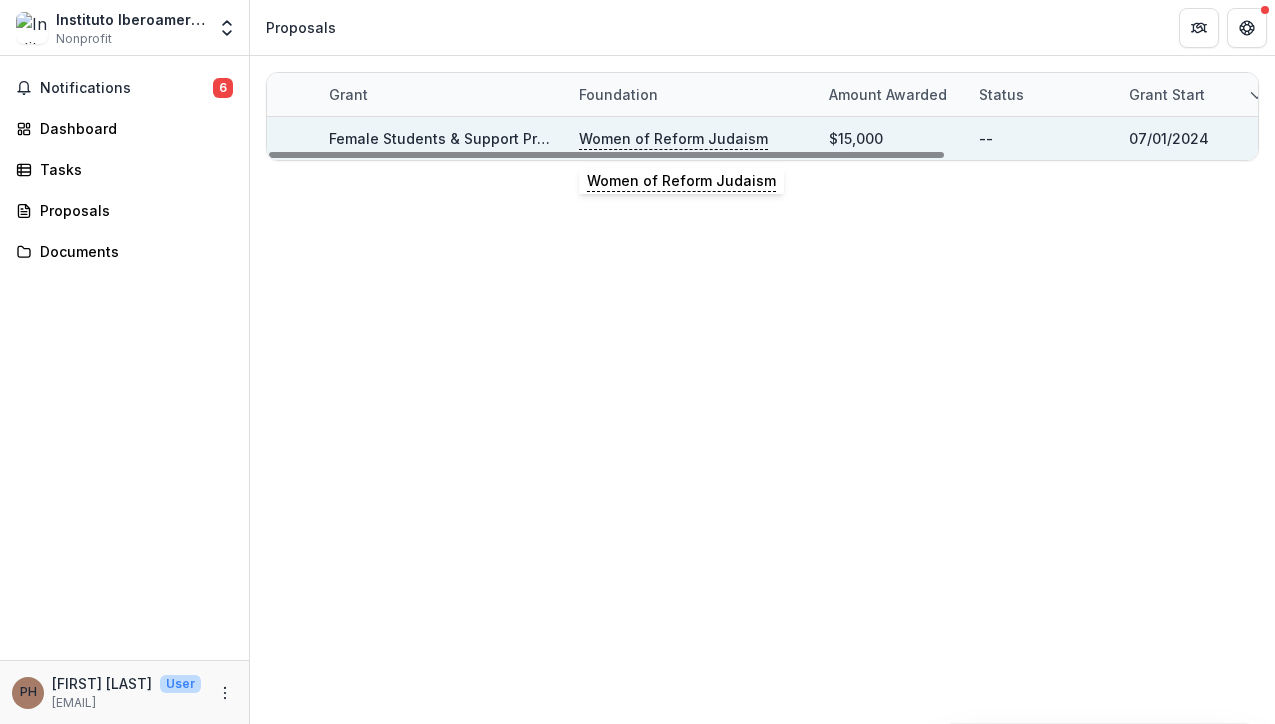 click on "Women of Reform Judaism" at bounding box center (673, 139) 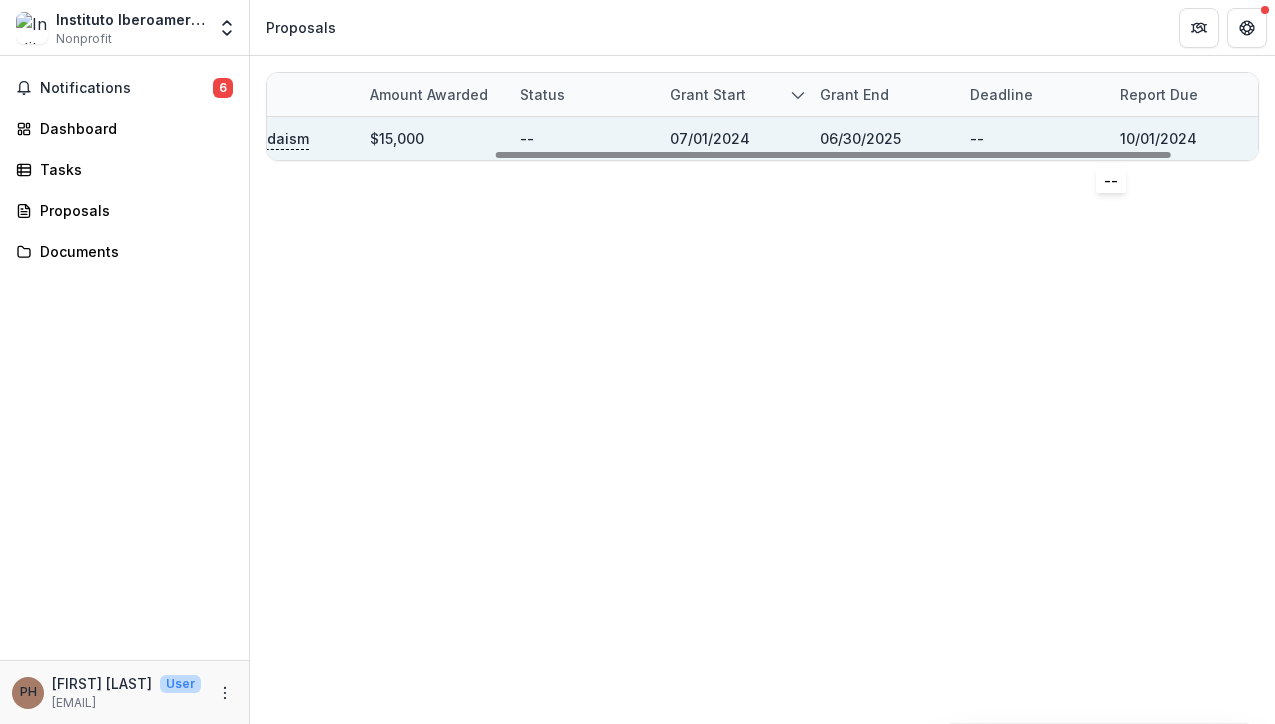 scroll, scrollTop: 0, scrollLeft: 0, axis: both 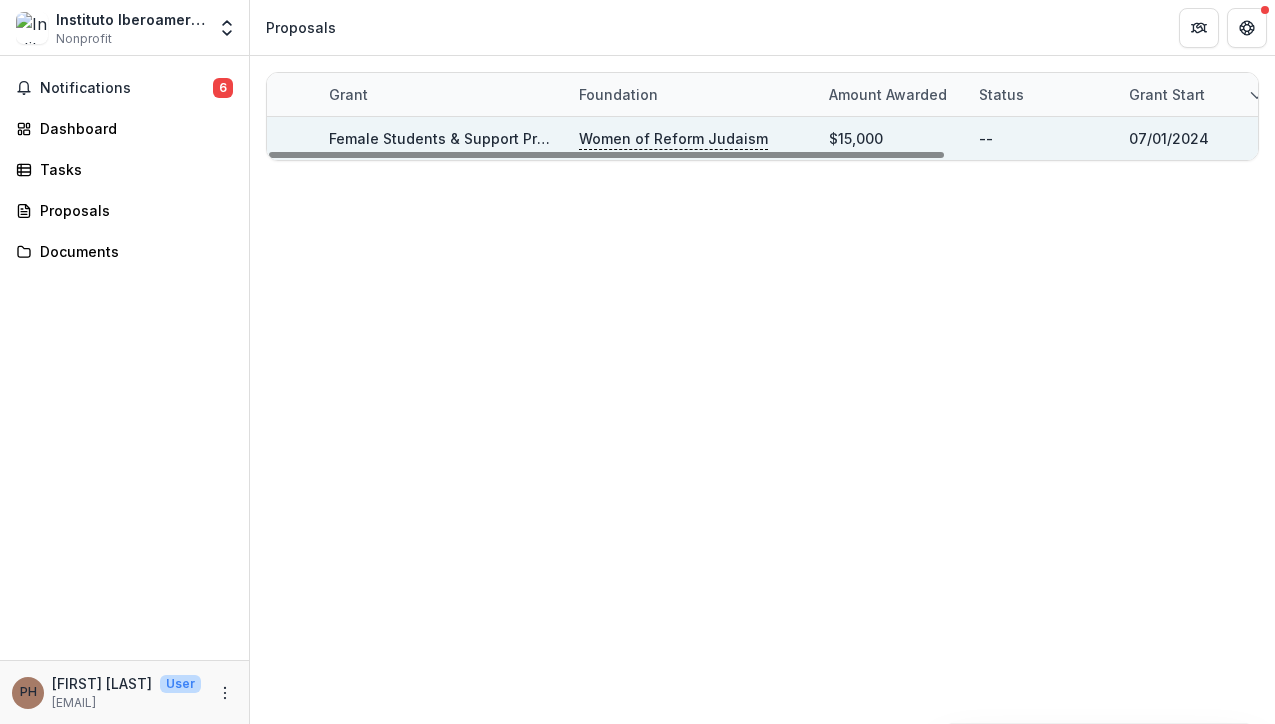 click on "Female Students & Support Practice Fund" at bounding box center (474, 138) 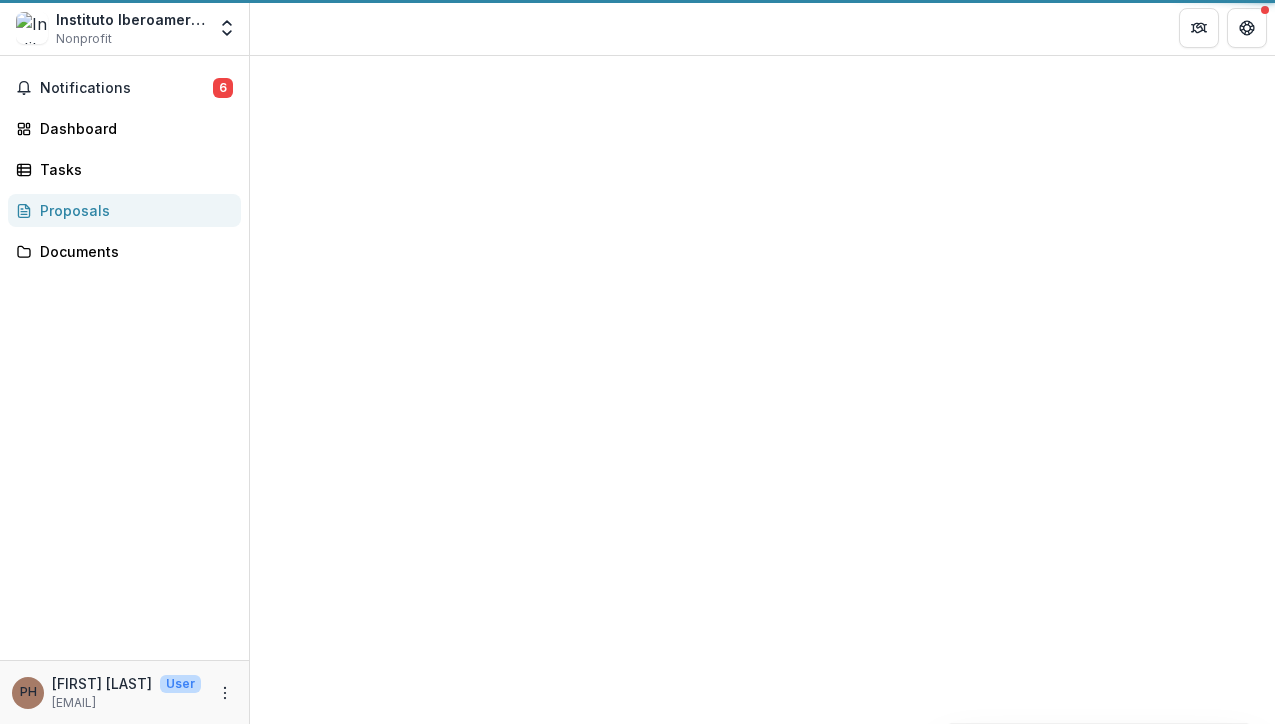 click at bounding box center (762, 148) 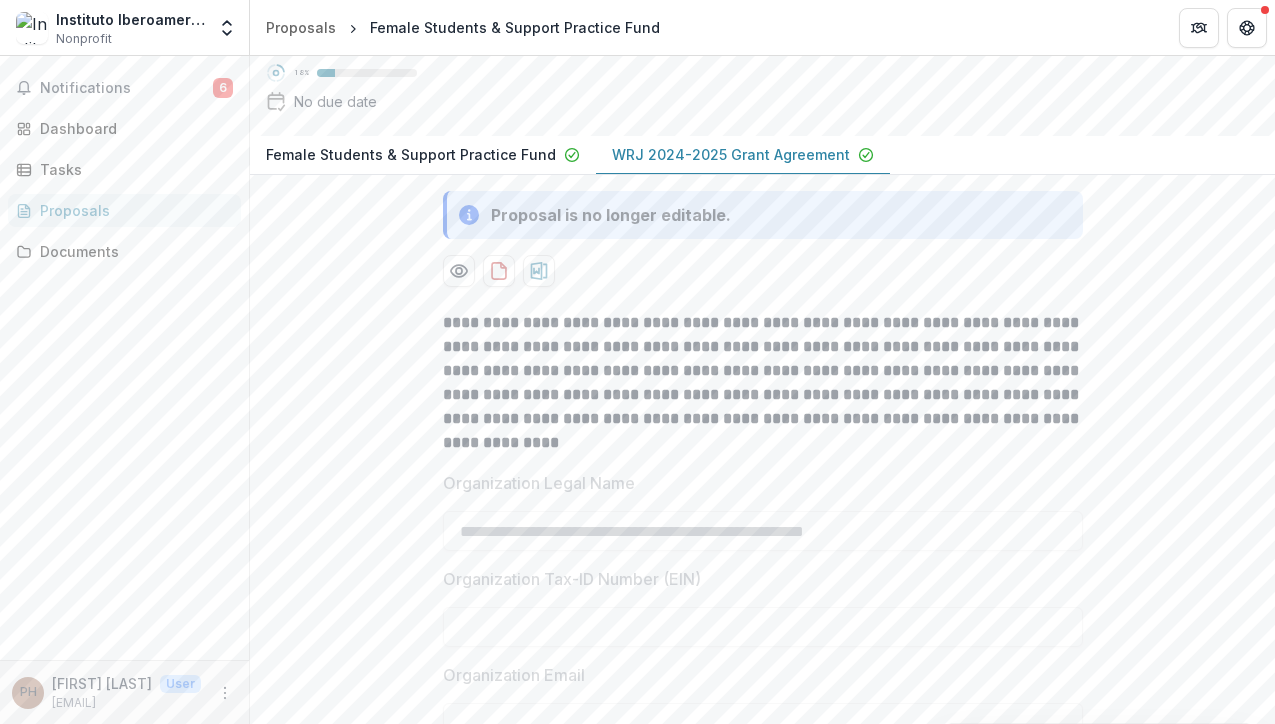 scroll, scrollTop: 81, scrollLeft: 0, axis: vertical 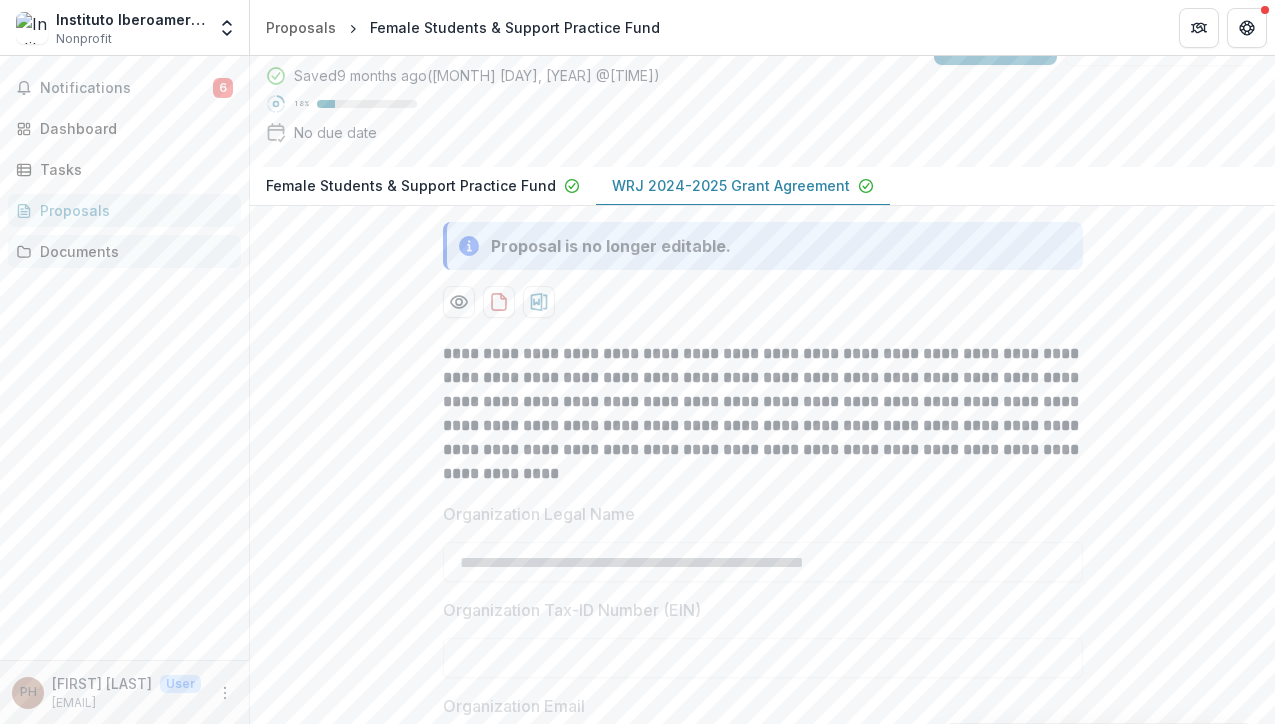 click on "Documents" at bounding box center (132, 251) 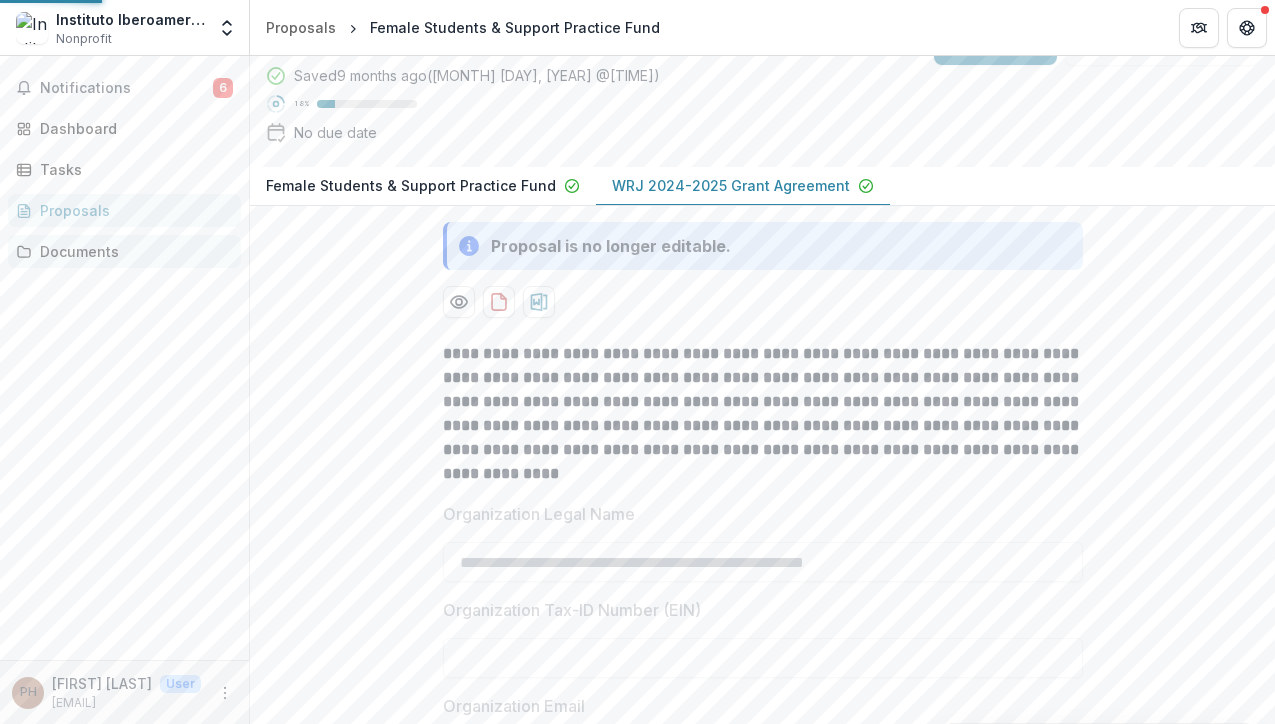 scroll, scrollTop: 0, scrollLeft: 0, axis: both 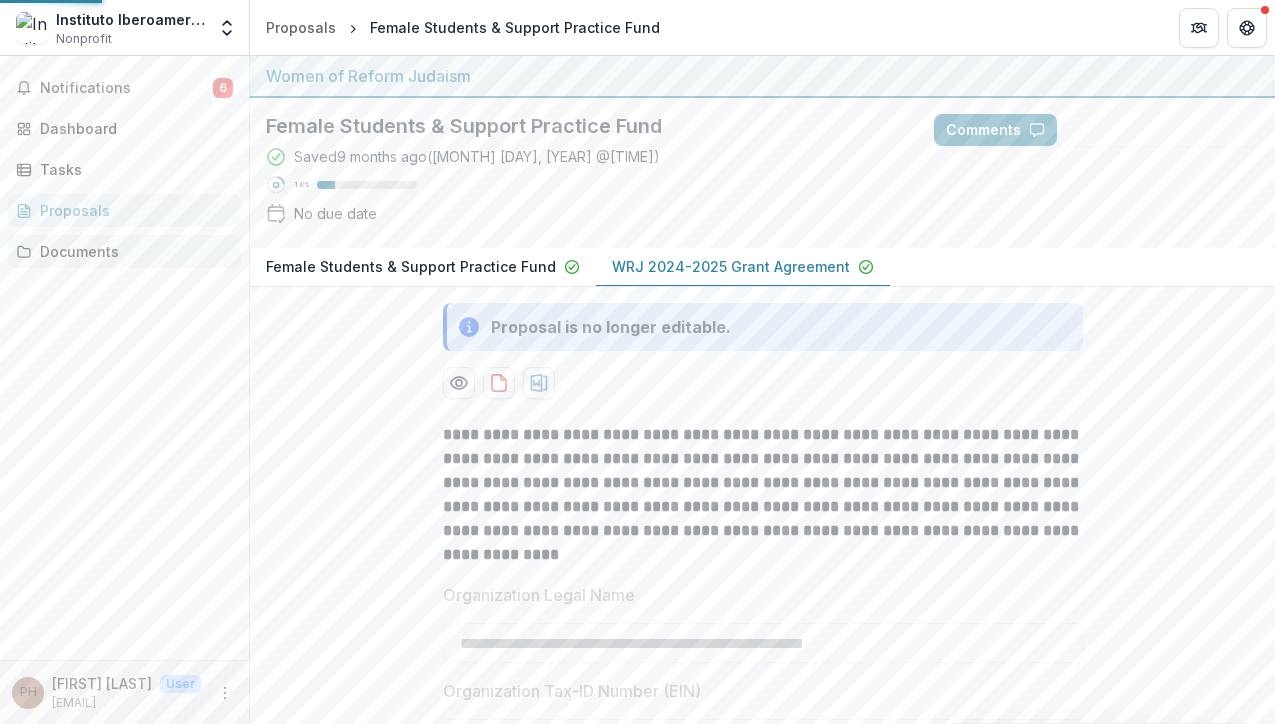 click on "Documents" at bounding box center [132, 251] 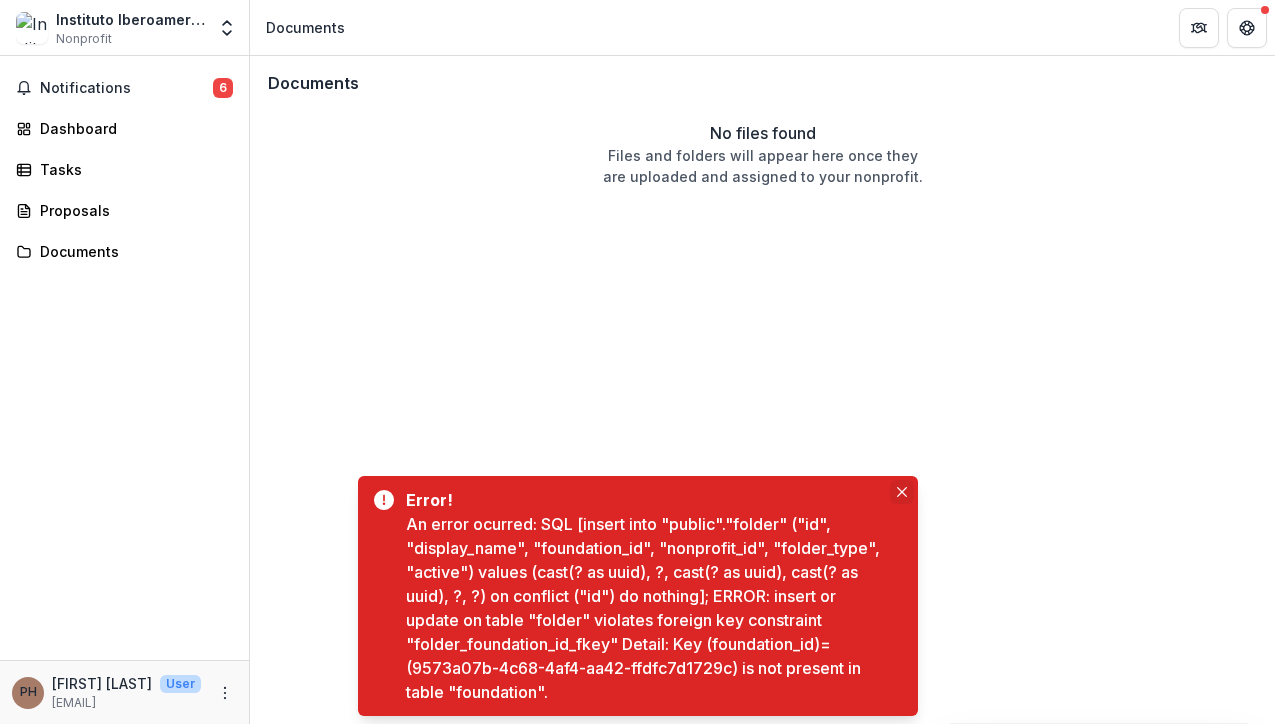 click 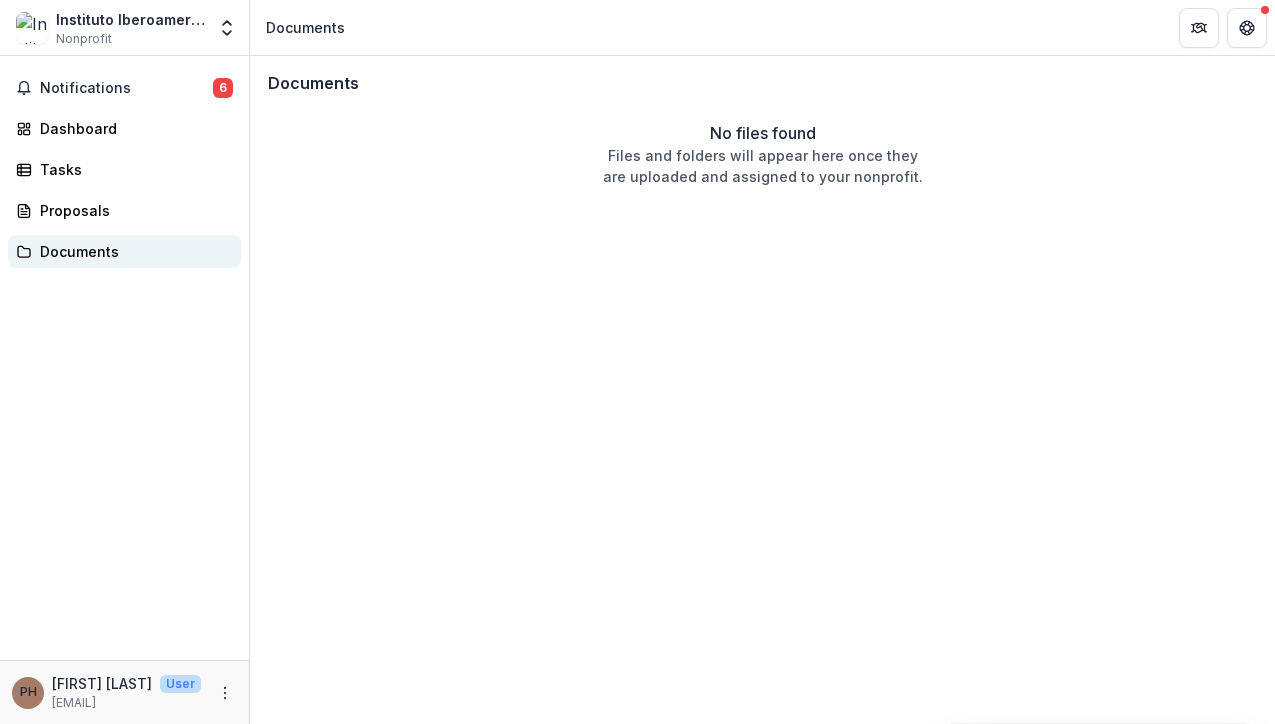 click on "Documents" at bounding box center [132, 251] 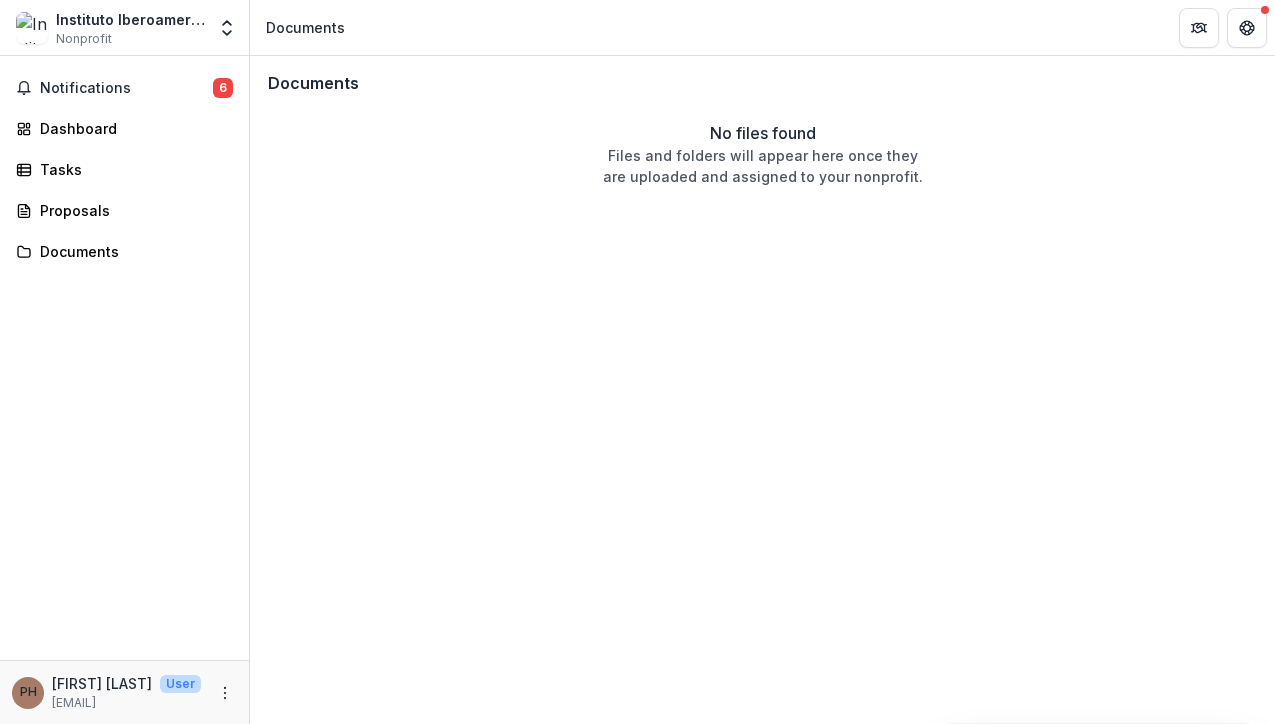 click on "Documents" at bounding box center [313, 83] 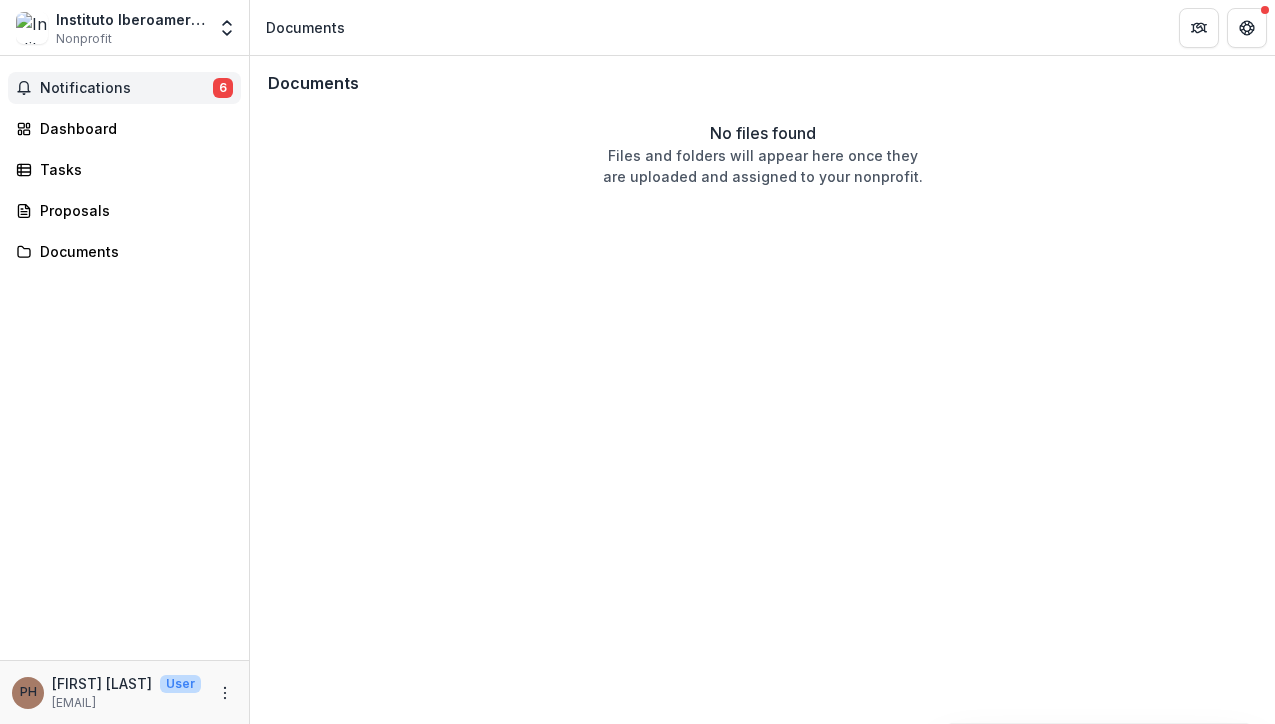 click on "Notifications" at bounding box center [126, 88] 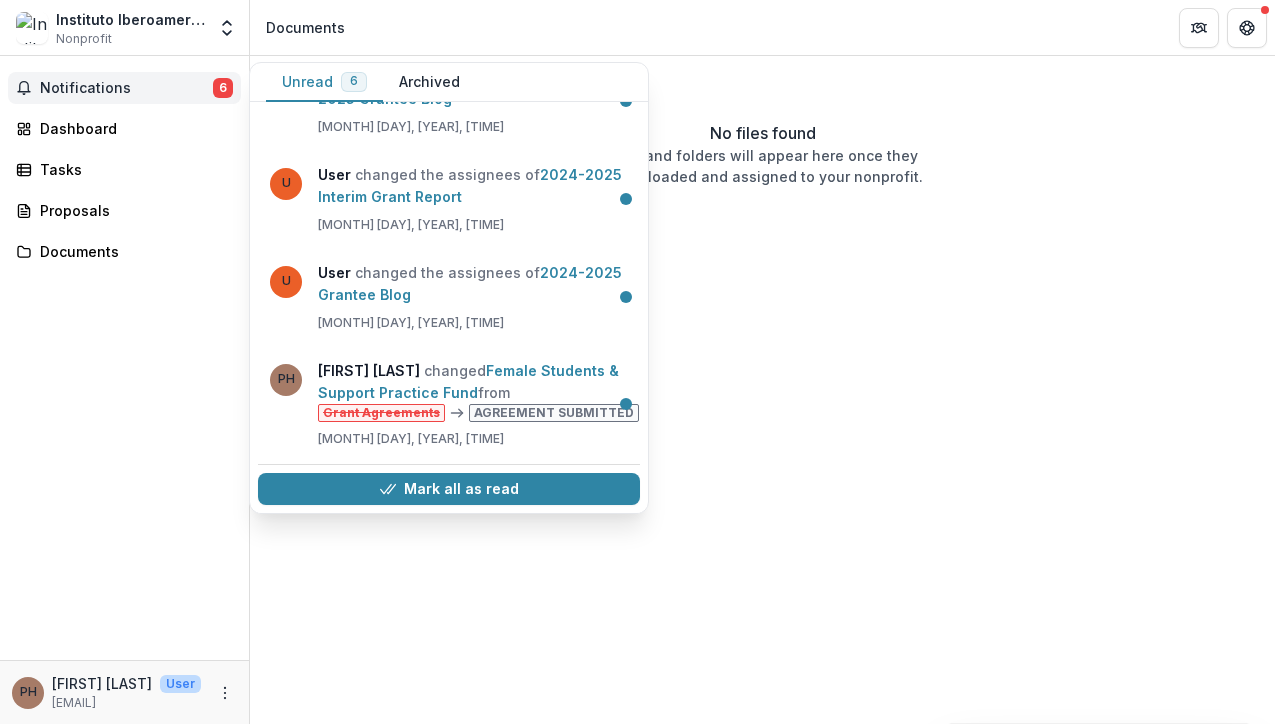 scroll, scrollTop: 288, scrollLeft: 0, axis: vertical 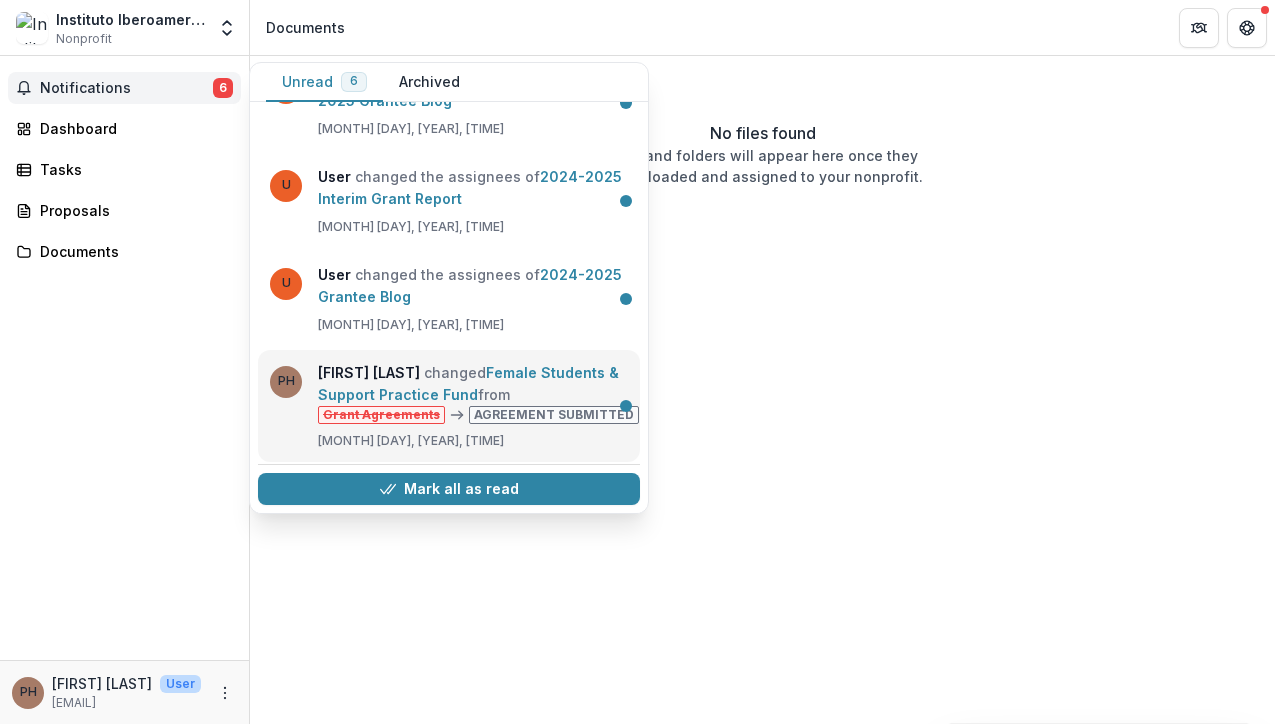 click on "Female Students & Support Practice Fund" at bounding box center (468, 383) 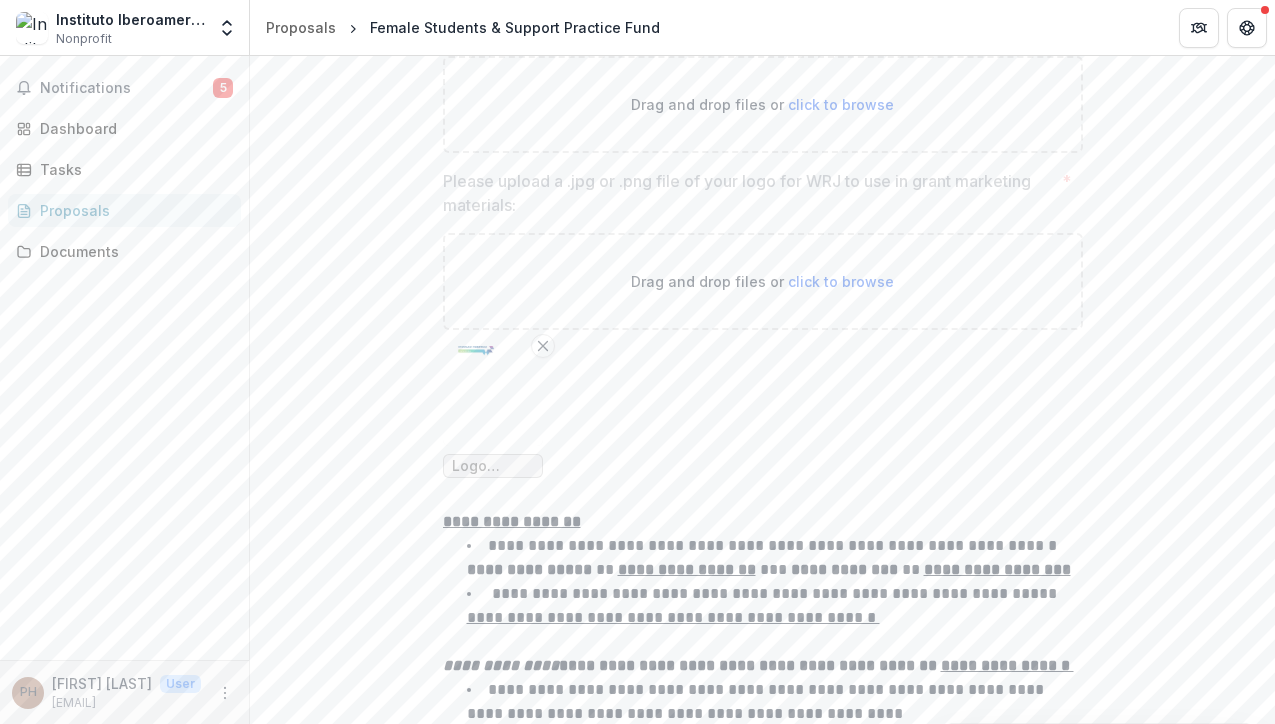 scroll, scrollTop: 2508, scrollLeft: 0, axis: vertical 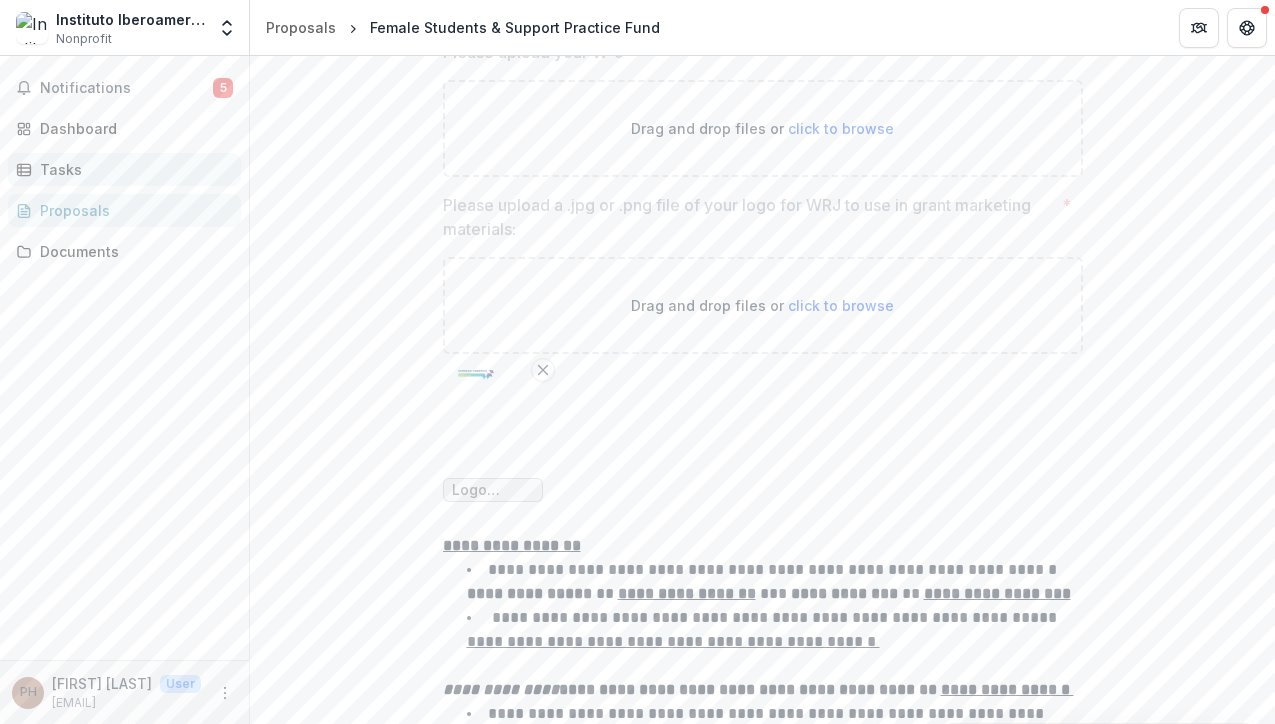 click on "Tasks" at bounding box center [132, 169] 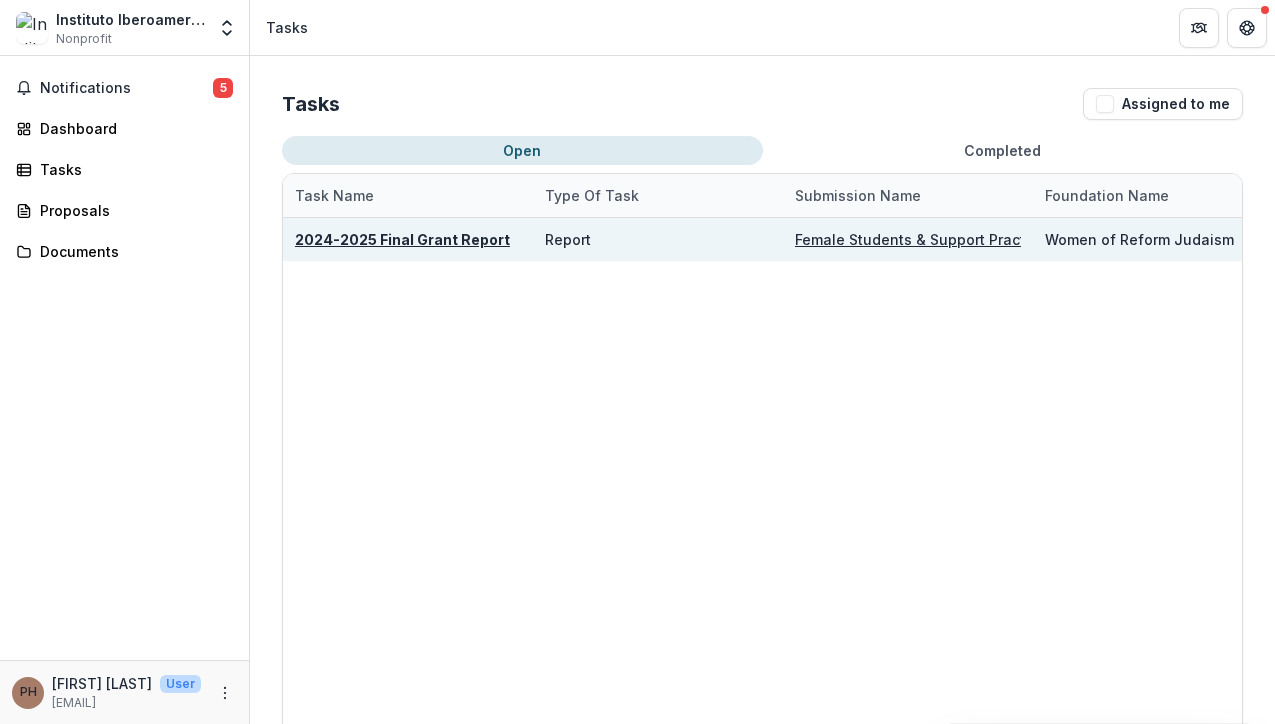 click on "2024-2025 Final Grant Report" at bounding box center [408, 239] 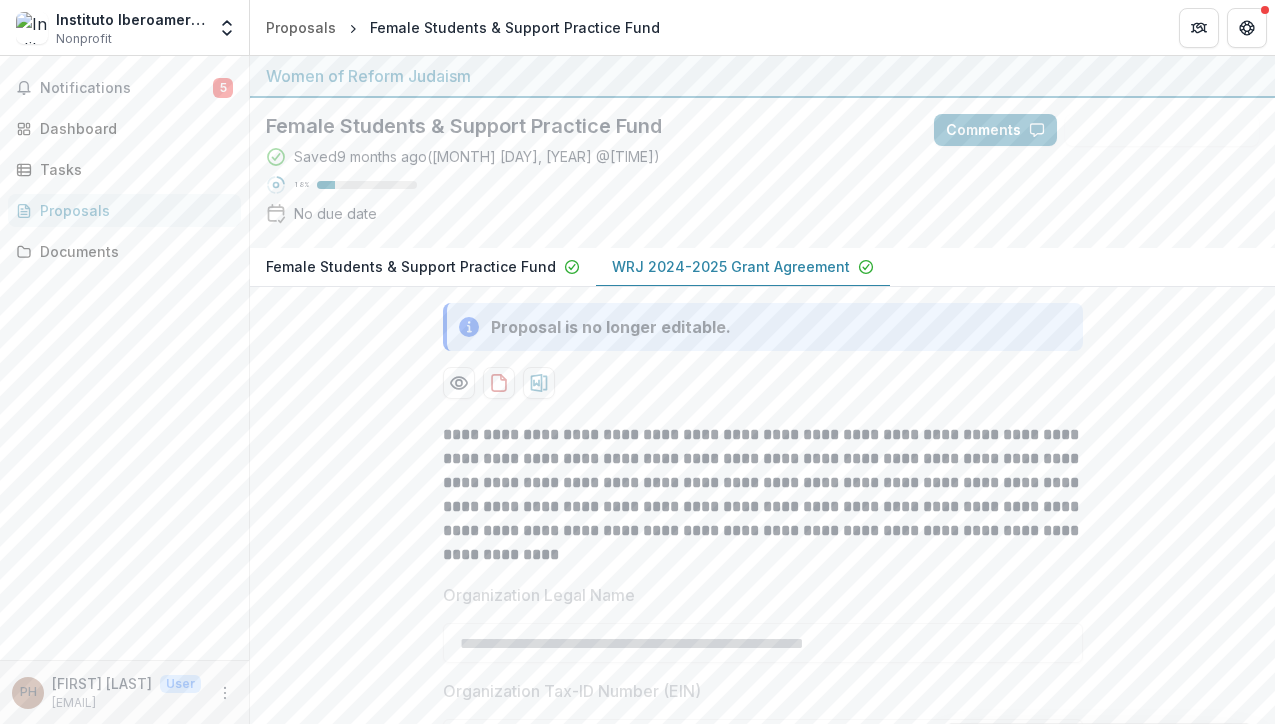 scroll, scrollTop: 0, scrollLeft: 0, axis: both 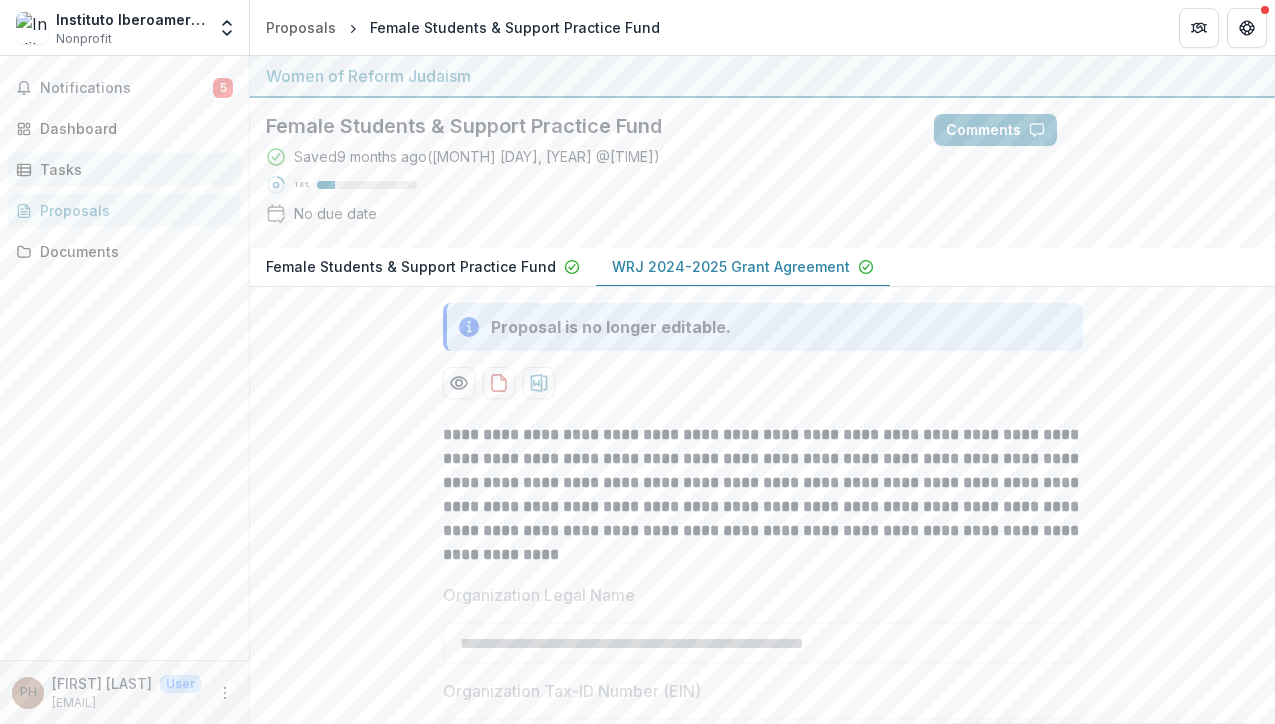 click on "Tasks" at bounding box center [132, 169] 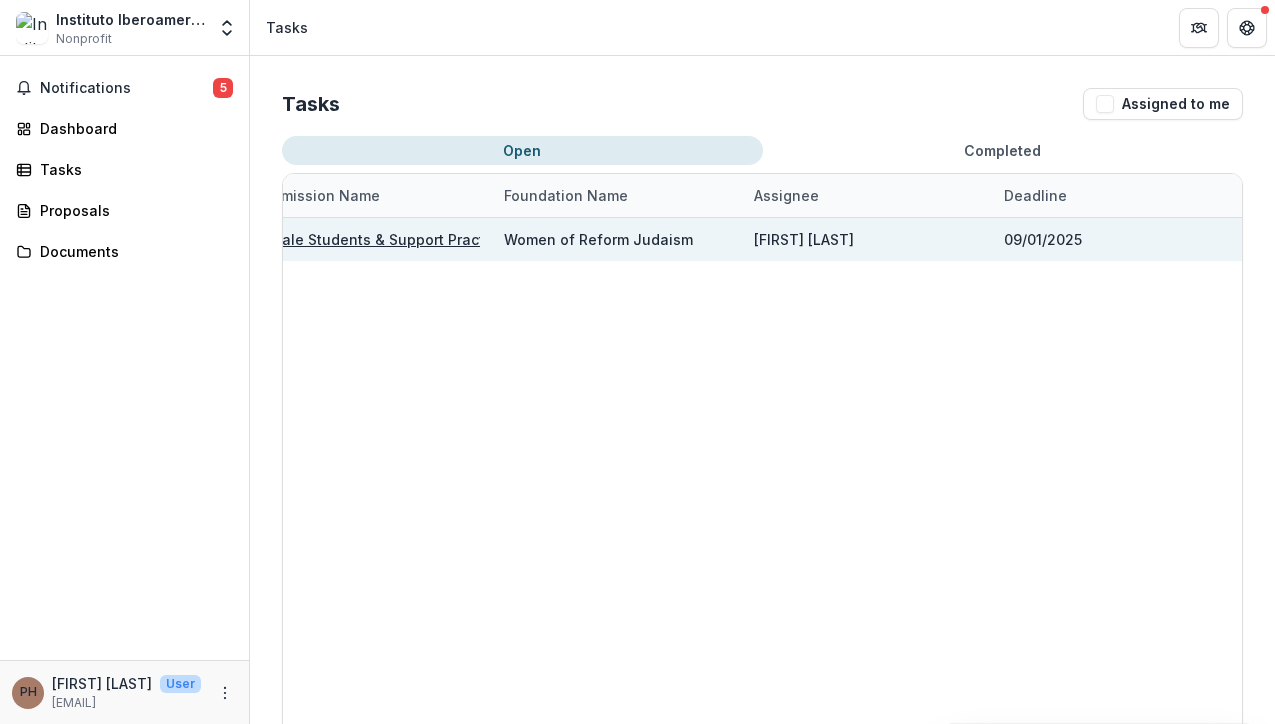 scroll, scrollTop: 0, scrollLeft: 0, axis: both 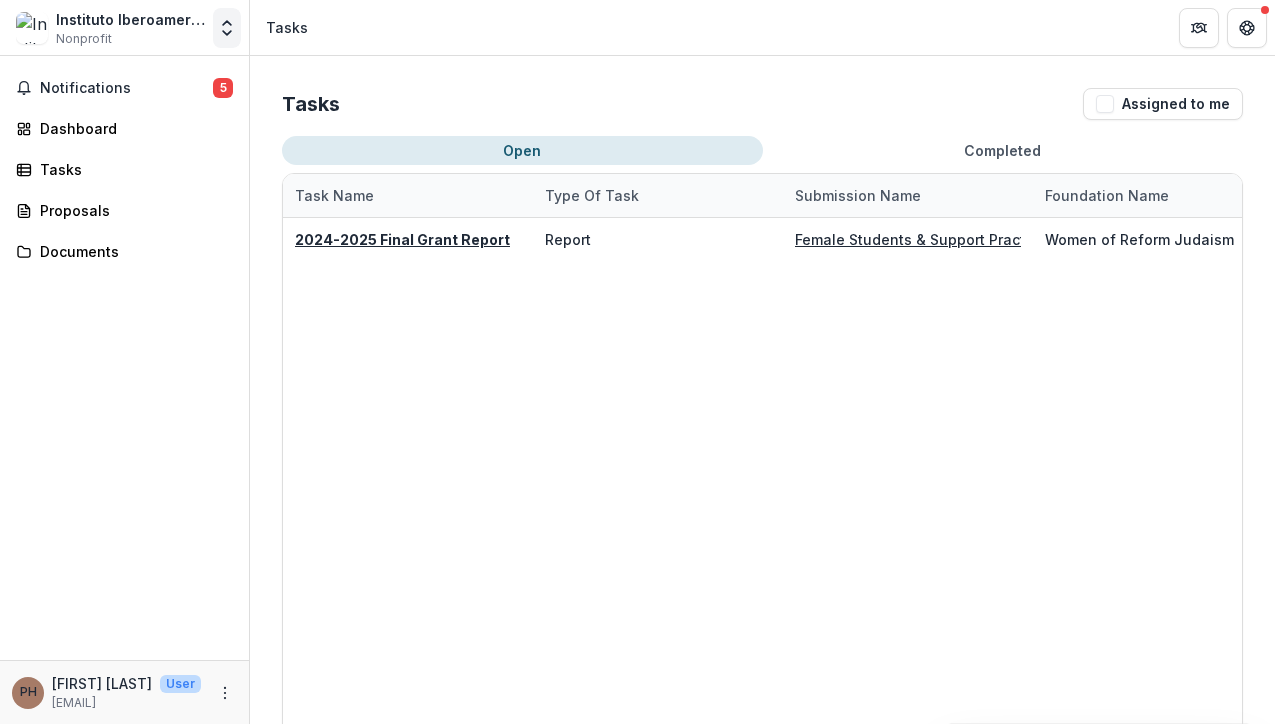click 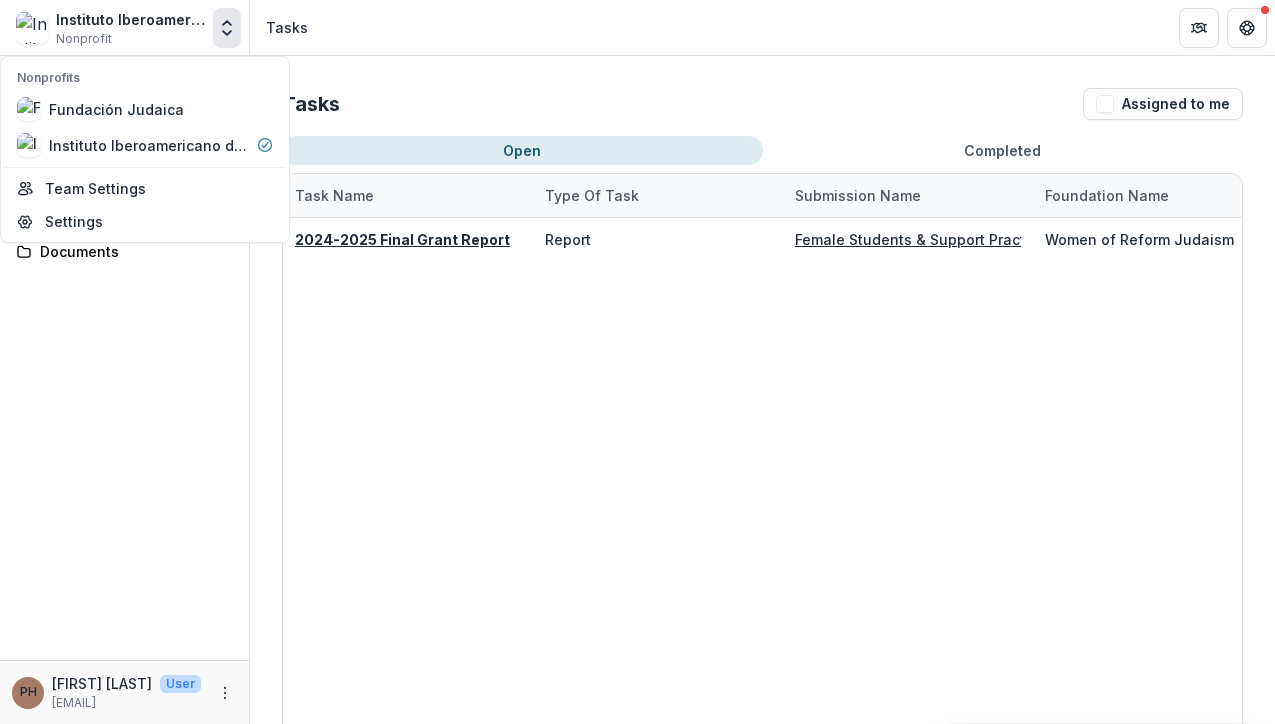 click 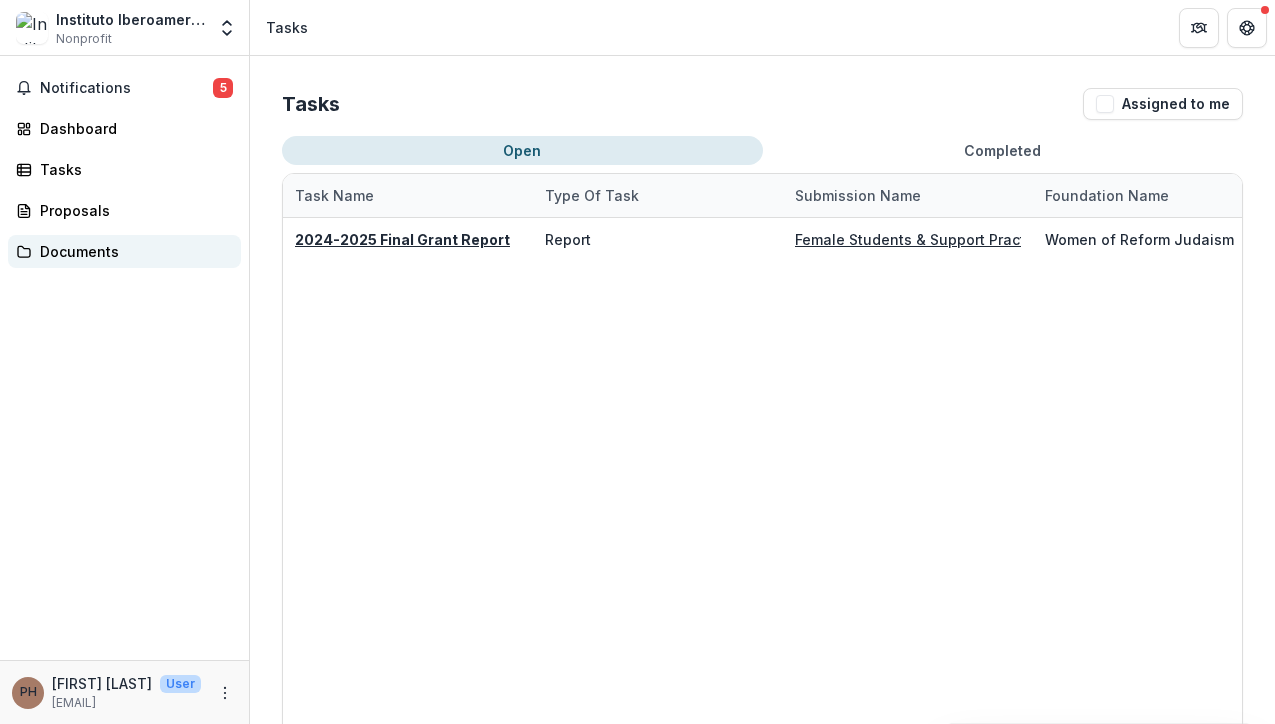 click on "Documents" at bounding box center [132, 251] 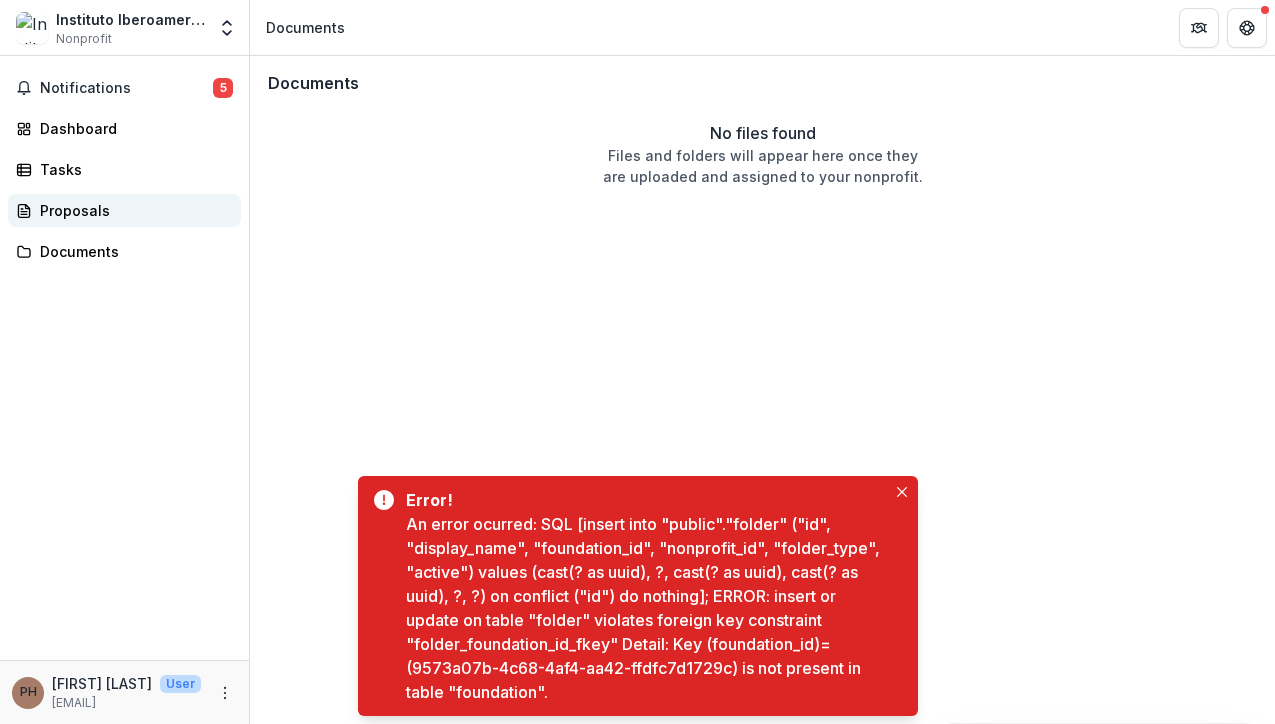 click on "Proposals" at bounding box center [132, 210] 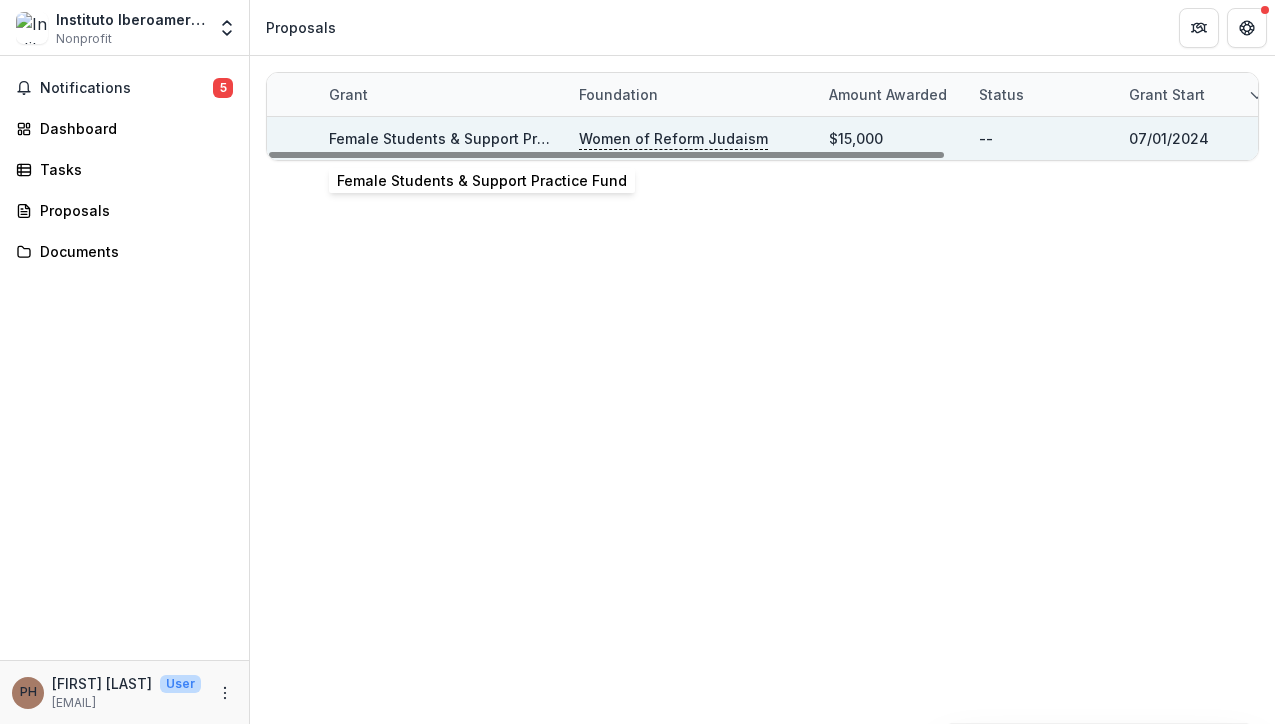 click on "Female Students & Support Practice Fund" at bounding box center [474, 138] 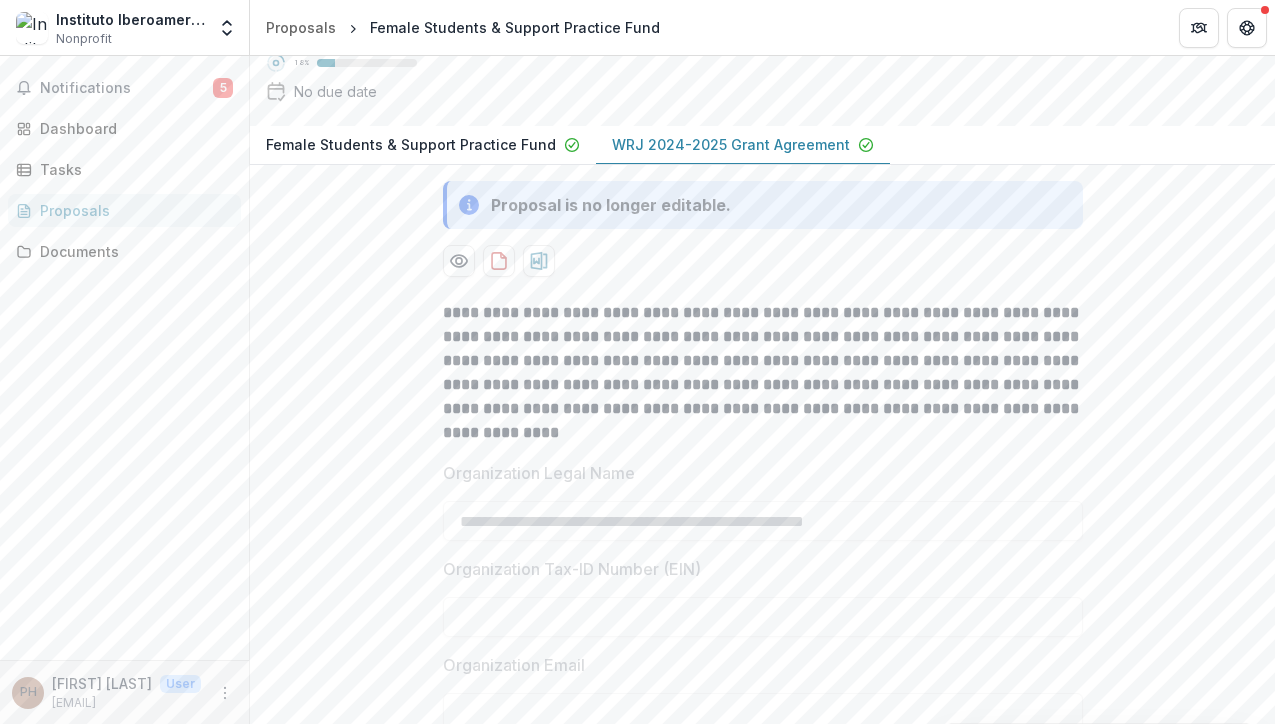scroll, scrollTop: 121, scrollLeft: 0, axis: vertical 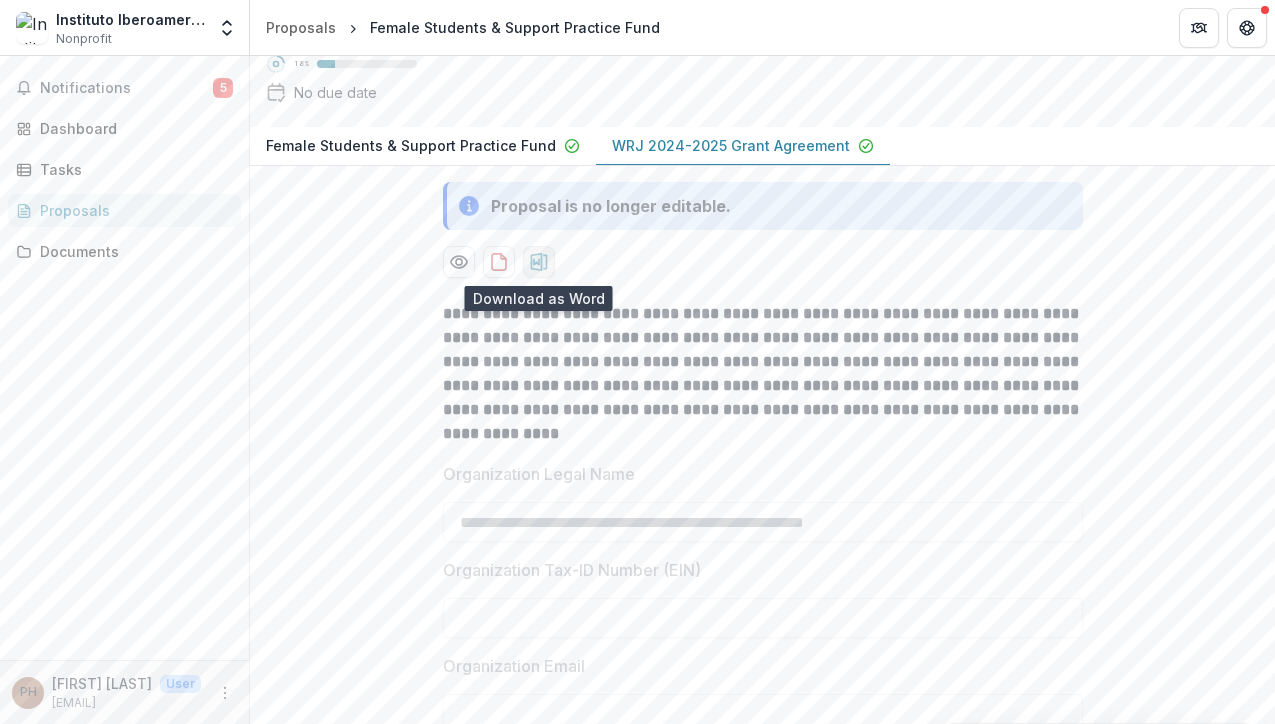 click 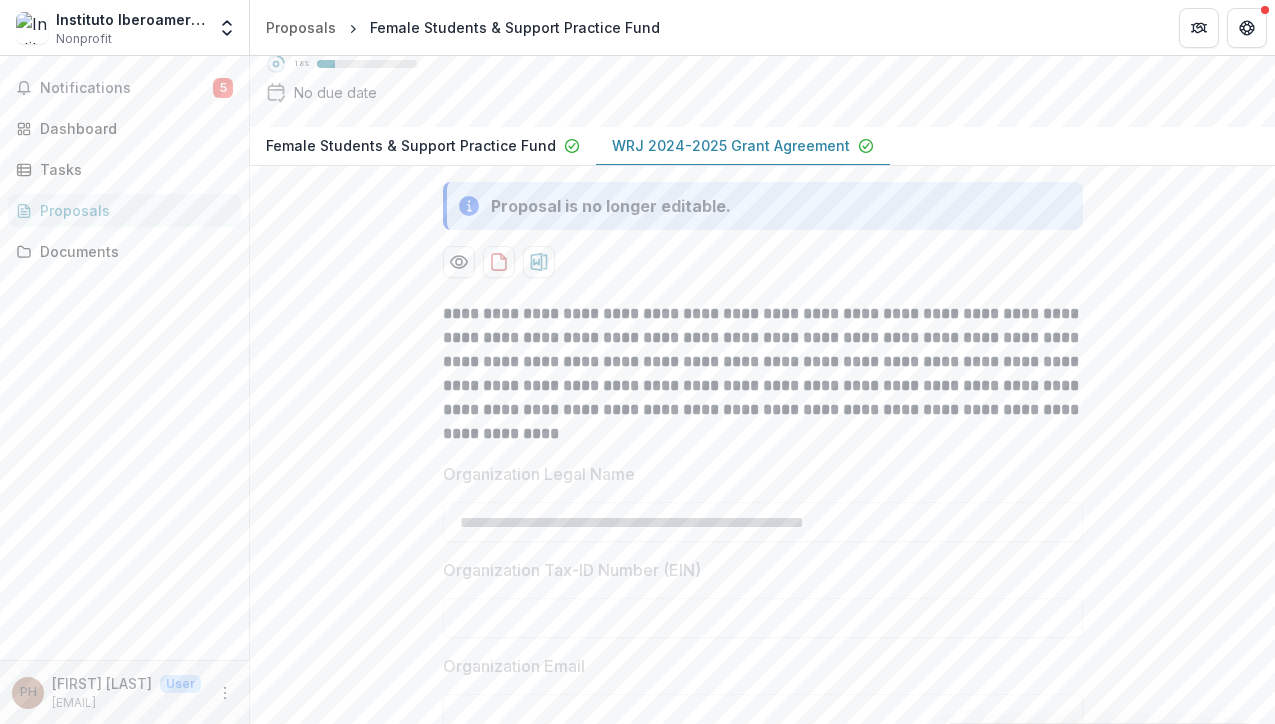 click on "**********" at bounding box center (762, 2335) 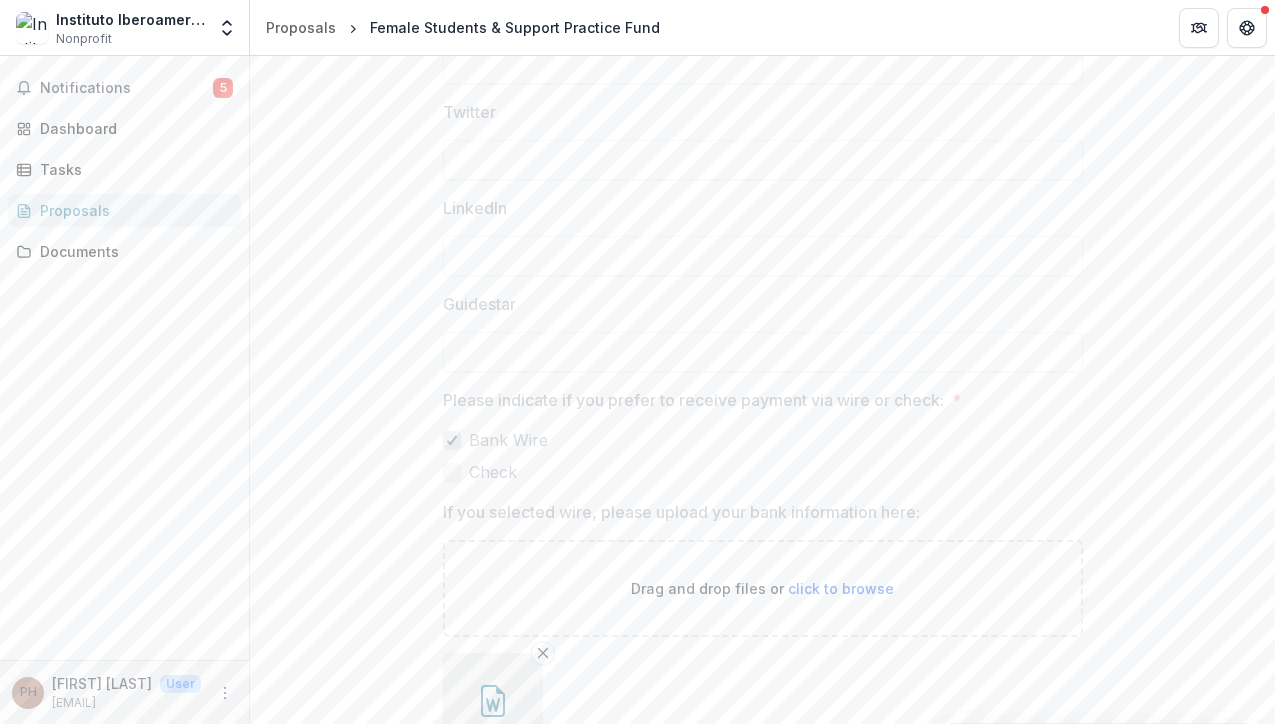 scroll, scrollTop: 1827, scrollLeft: 0, axis: vertical 